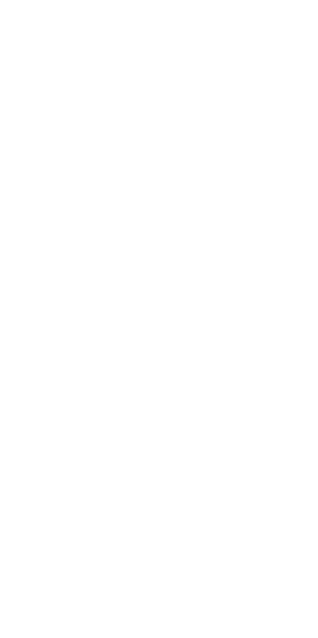scroll, scrollTop: 0, scrollLeft: 0, axis: both 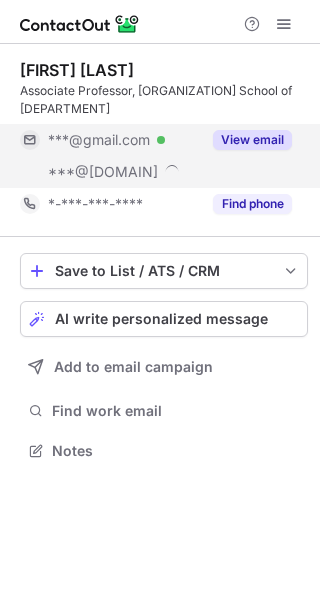 click on "View email" at bounding box center [252, 140] 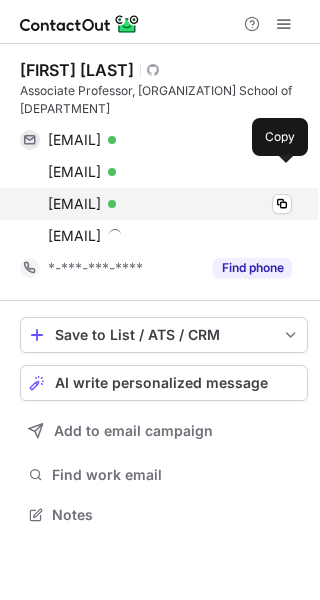 scroll, scrollTop: 10, scrollLeft: 10, axis: both 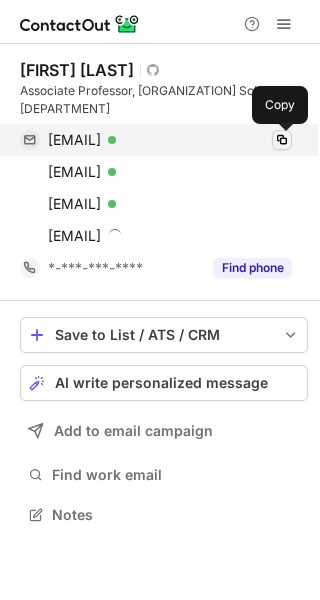 click at bounding box center [282, 140] 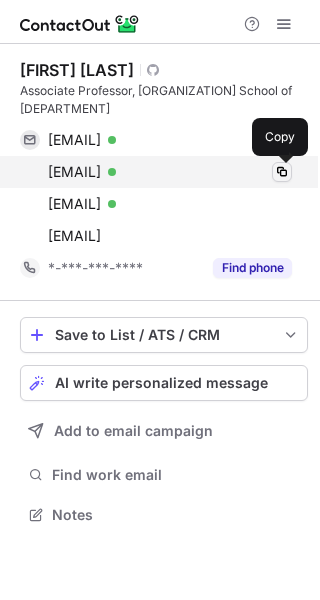 click at bounding box center (282, 172) 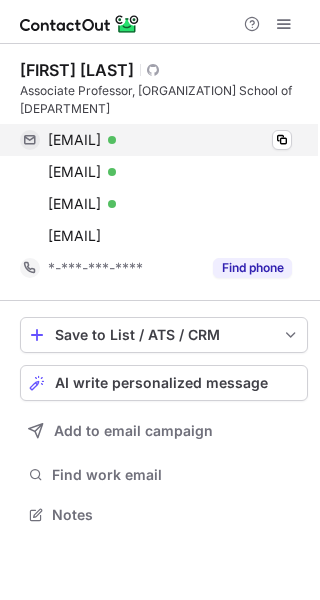 click on "dochertyanna@gmail.com Verified Copy" at bounding box center [156, 140] 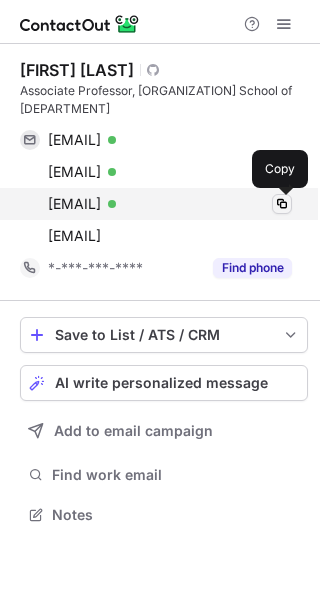 click at bounding box center (282, 204) 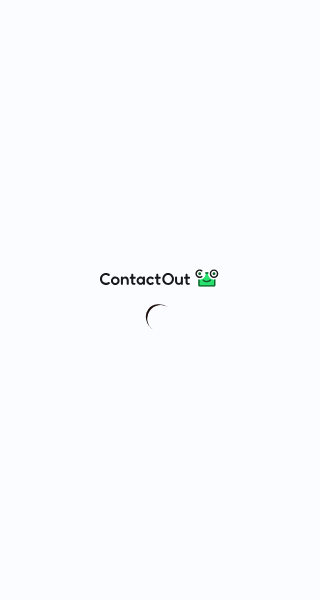 scroll, scrollTop: 0, scrollLeft: 0, axis: both 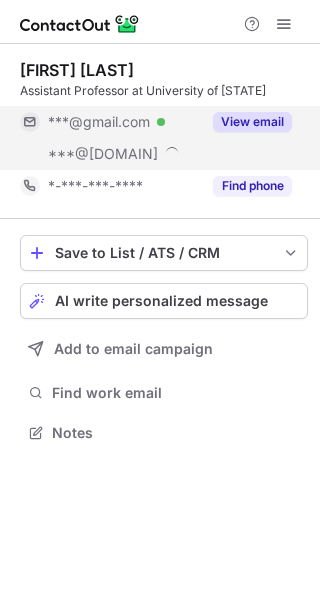 click on "View email" at bounding box center [252, 122] 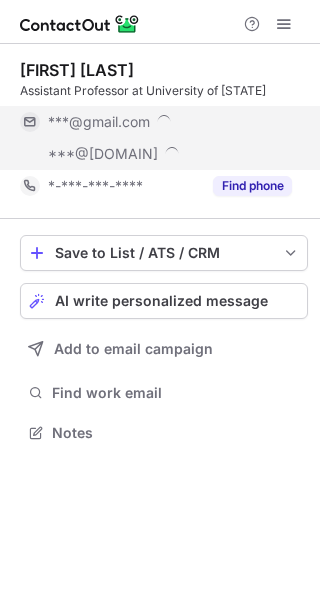 scroll, scrollTop: 9, scrollLeft: 10, axis: both 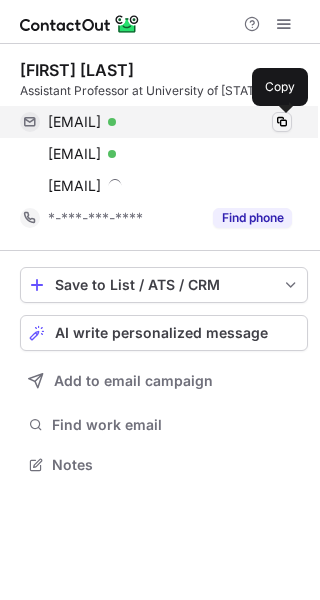 click at bounding box center (282, 122) 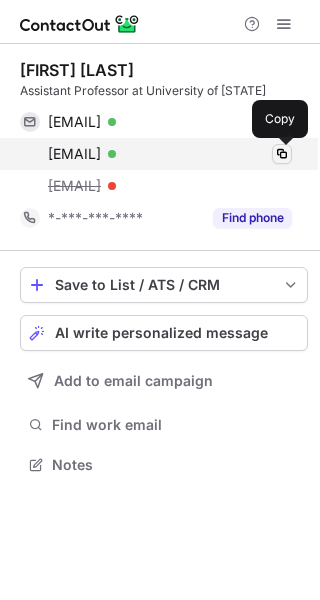 click at bounding box center (282, 154) 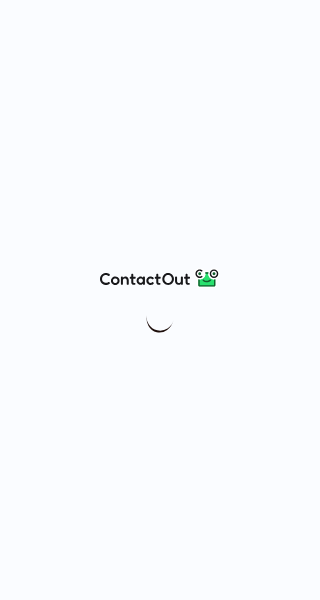 scroll, scrollTop: 0, scrollLeft: 0, axis: both 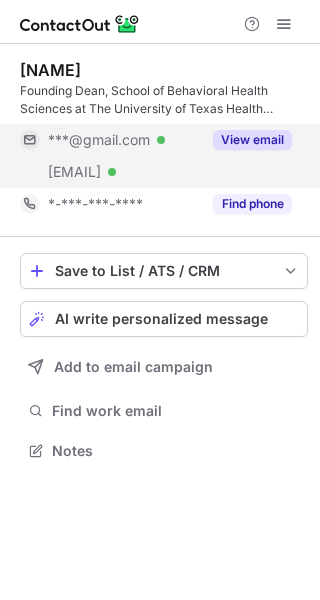 click on "View email" at bounding box center [252, 140] 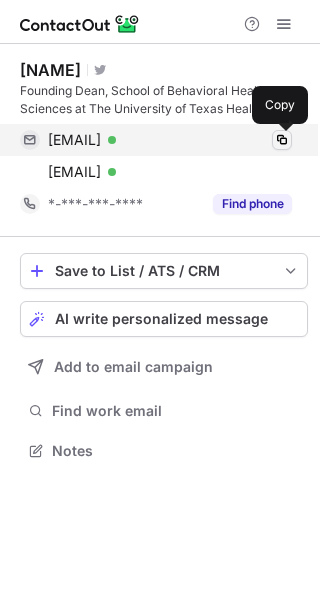 click at bounding box center (282, 140) 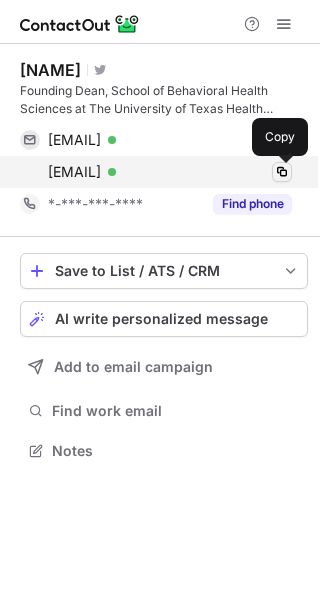 click at bounding box center [282, 172] 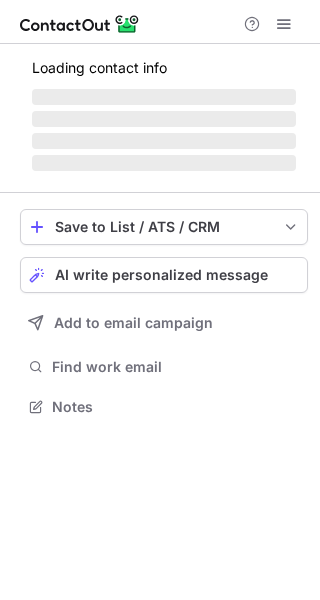 scroll, scrollTop: 0, scrollLeft: 0, axis: both 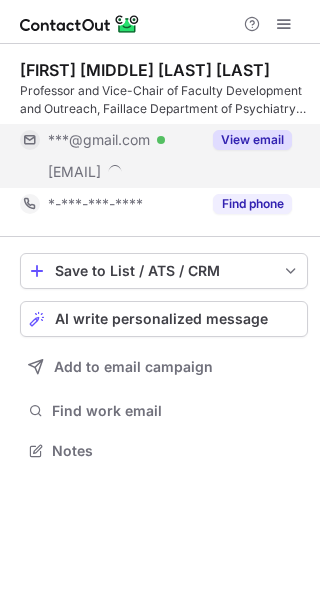 click on "View email" at bounding box center (252, 140) 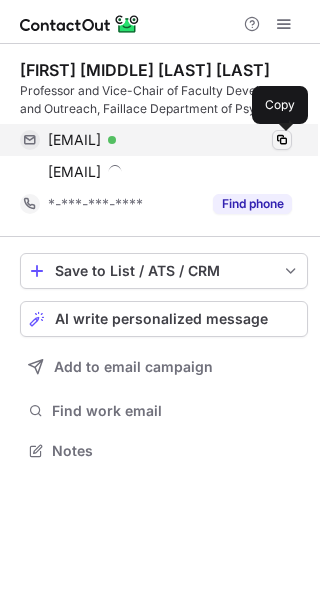 click at bounding box center [282, 140] 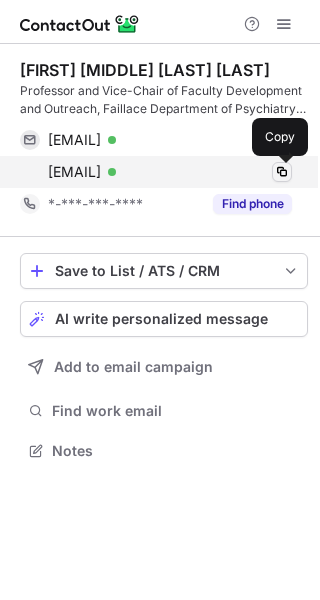 click at bounding box center (282, 172) 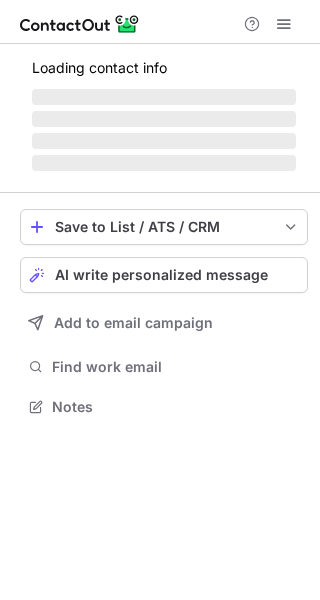 scroll, scrollTop: 0, scrollLeft: 0, axis: both 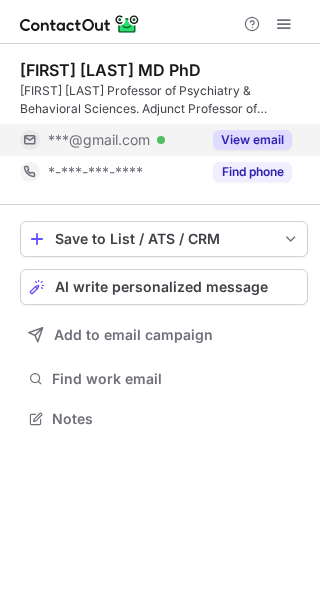 click on "View email" at bounding box center [252, 140] 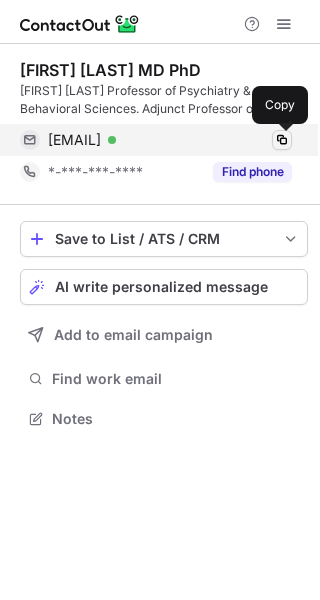 click at bounding box center (282, 140) 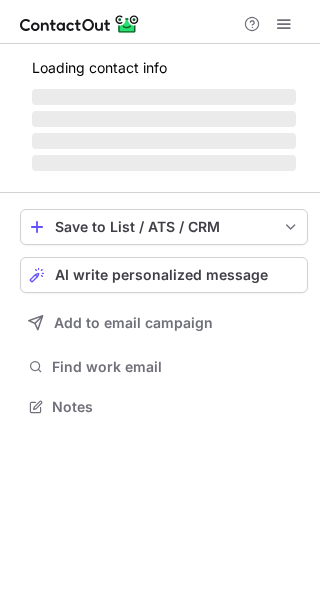 scroll, scrollTop: 0, scrollLeft: 0, axis: both 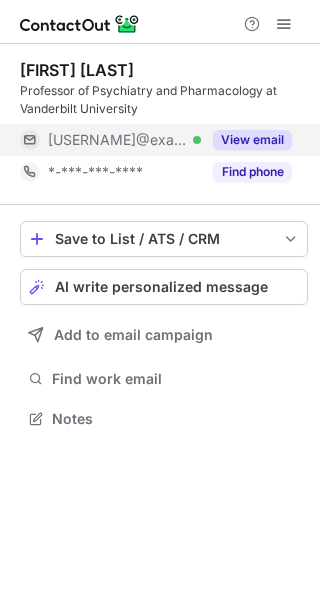 click on "View email" at bounding box center [252, 140] 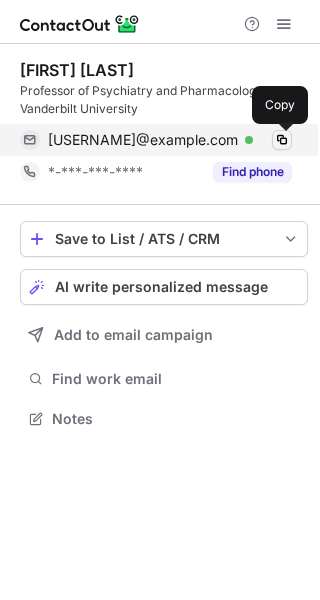 click at bounding box center (282, 140) 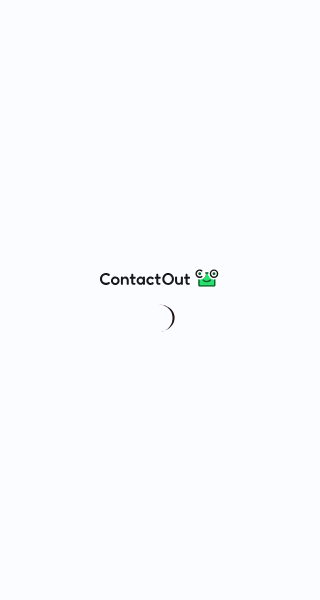 scroll, scrollTop: 0, scrollLeft: 0, axis: both 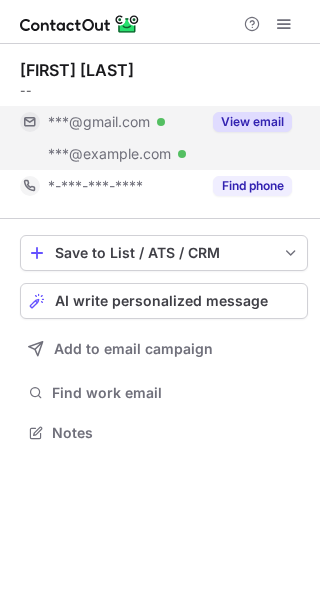 click on "View email" at bounding box center (252, 122) 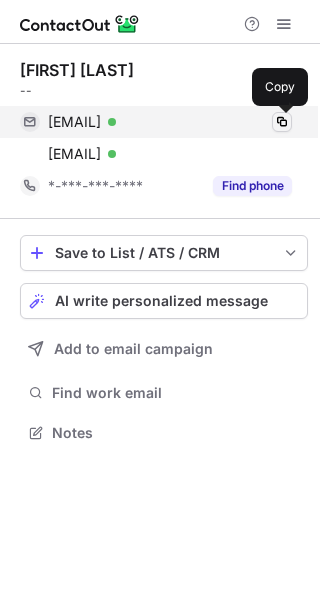 click at bounding box center [282, 122] 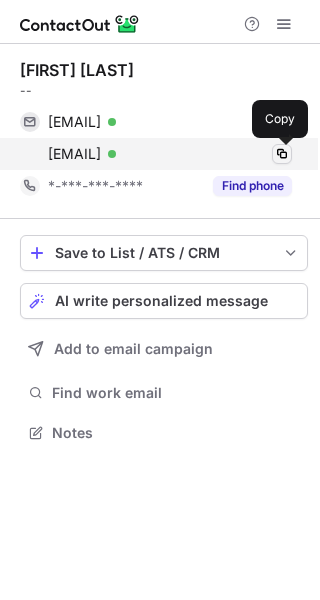 click at bounding box center [282, 154] 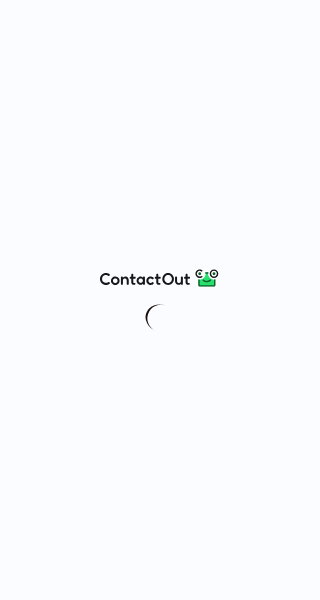scroll, scrollTop: 0, scrollLeft: 0, axis: both 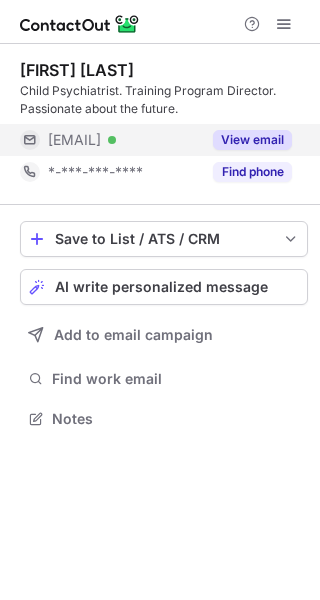 click on "View email" at bounding box center [252, 140] 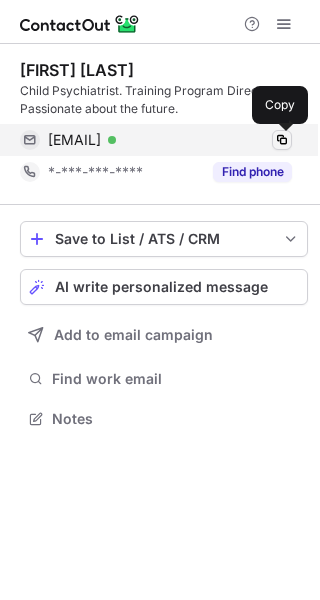 click at bounding box center [282, 140] 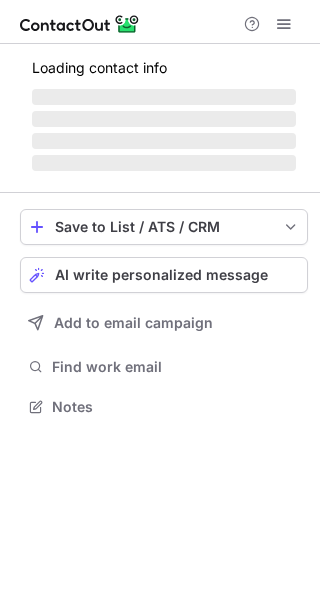 scroll, scrollTop: 0, scrollLeft: 0, axis: both 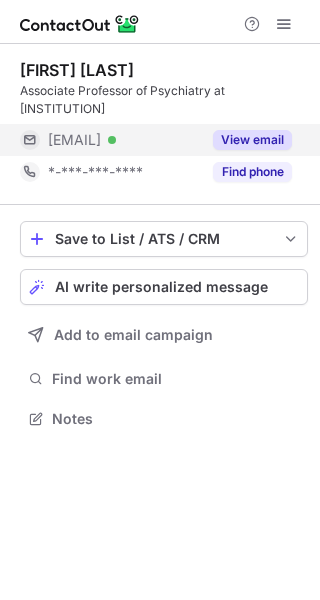 click on "View email" at bounding box center (252, 140) 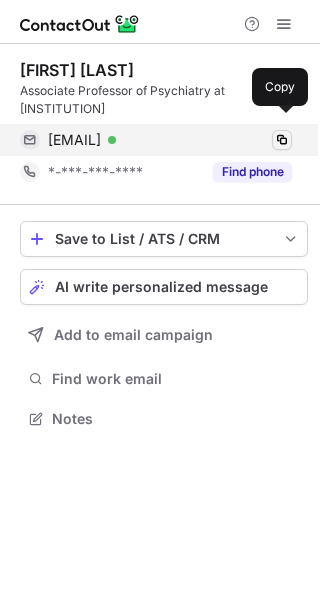 click at bounding box center (282, 140) 